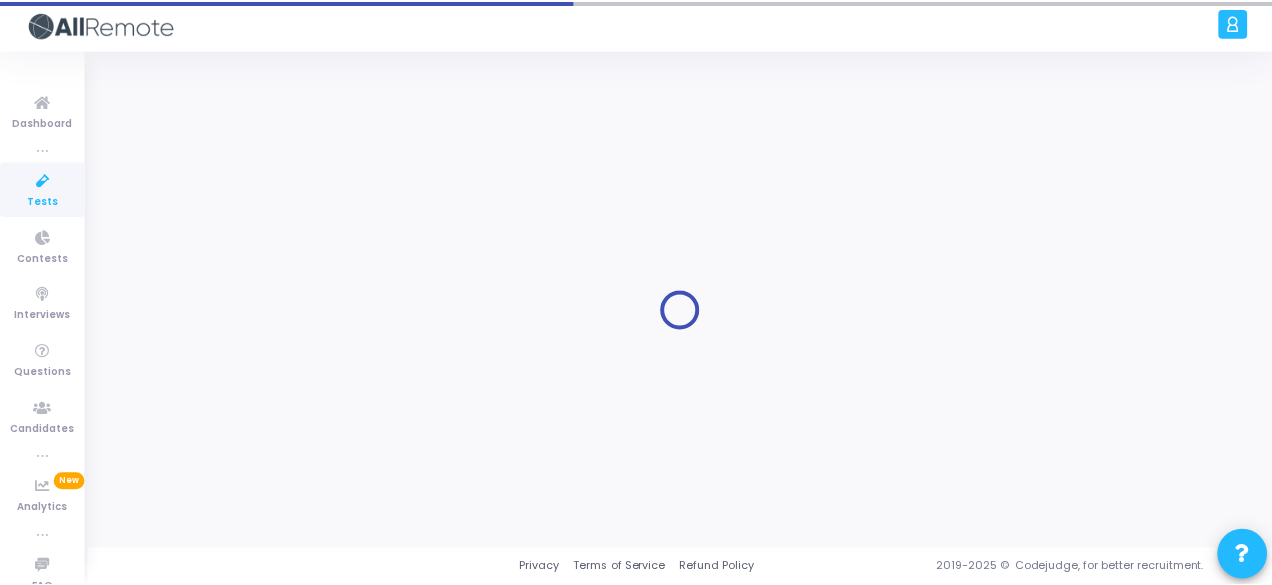scroll, scrollTop: 0, scrollLeft: 0, axis: both 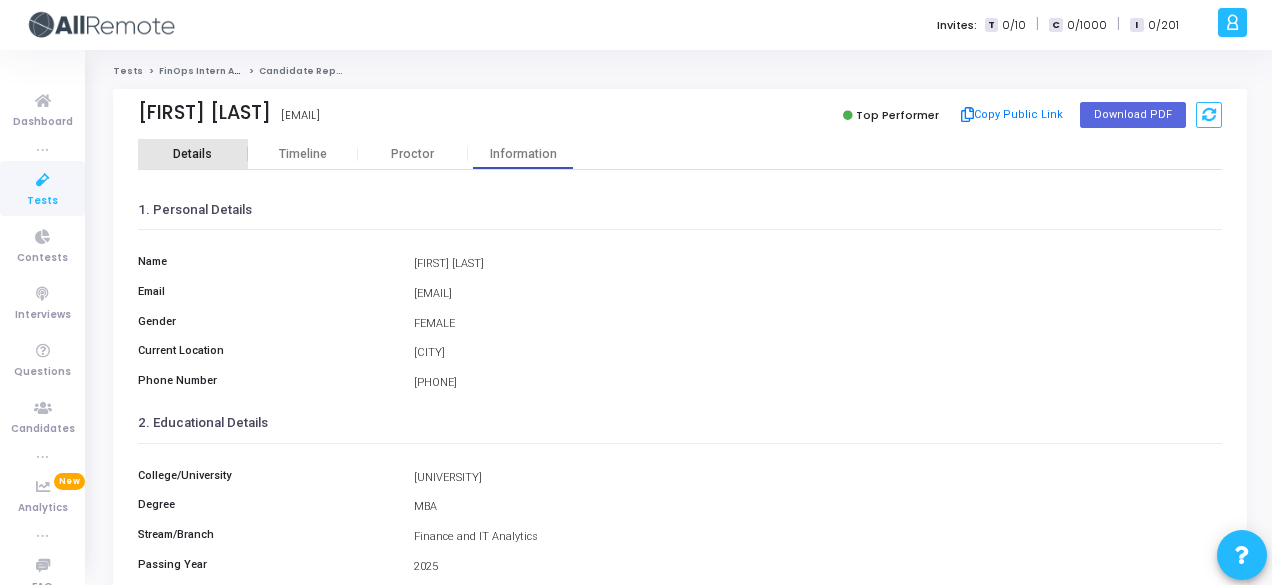 click on "Details" at bounding box center (192, 154) 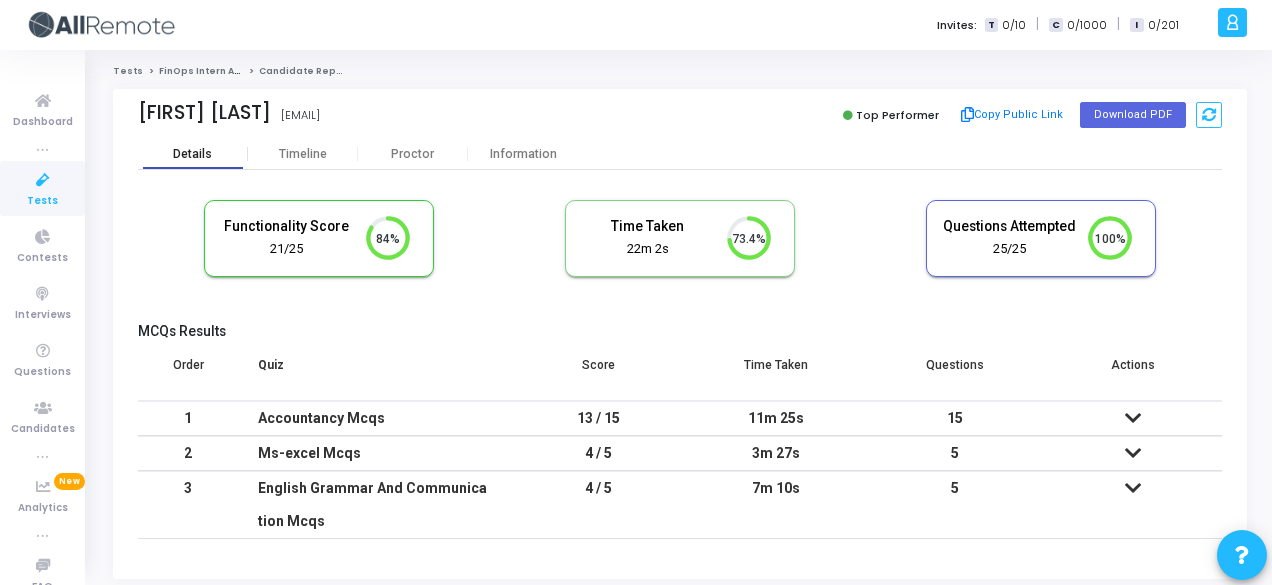 scroll, scrollTop: 8, scrollLeft: 9, axis: both 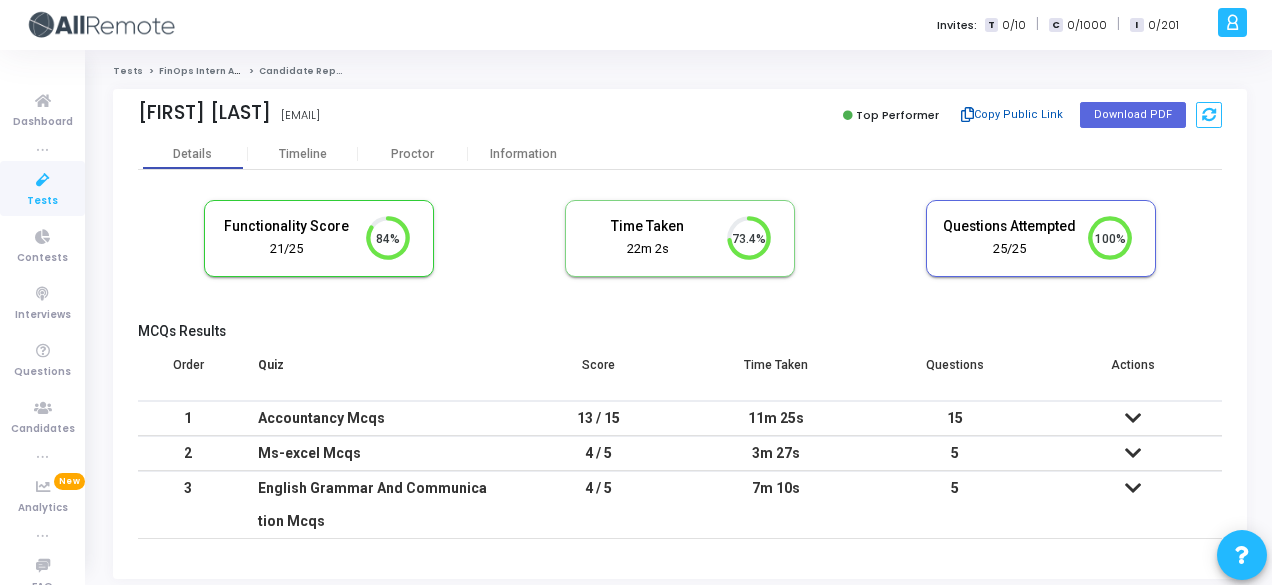 click on "Copy Public Link" 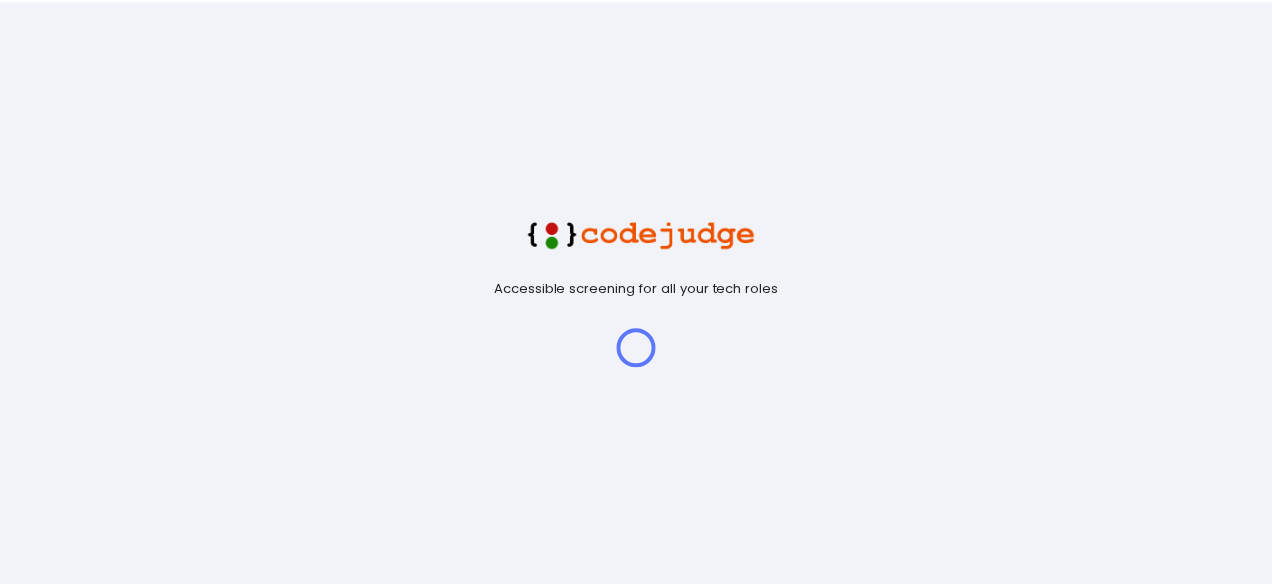 scroll, scrollTop: 0, scrollLeft: 0, axis: both 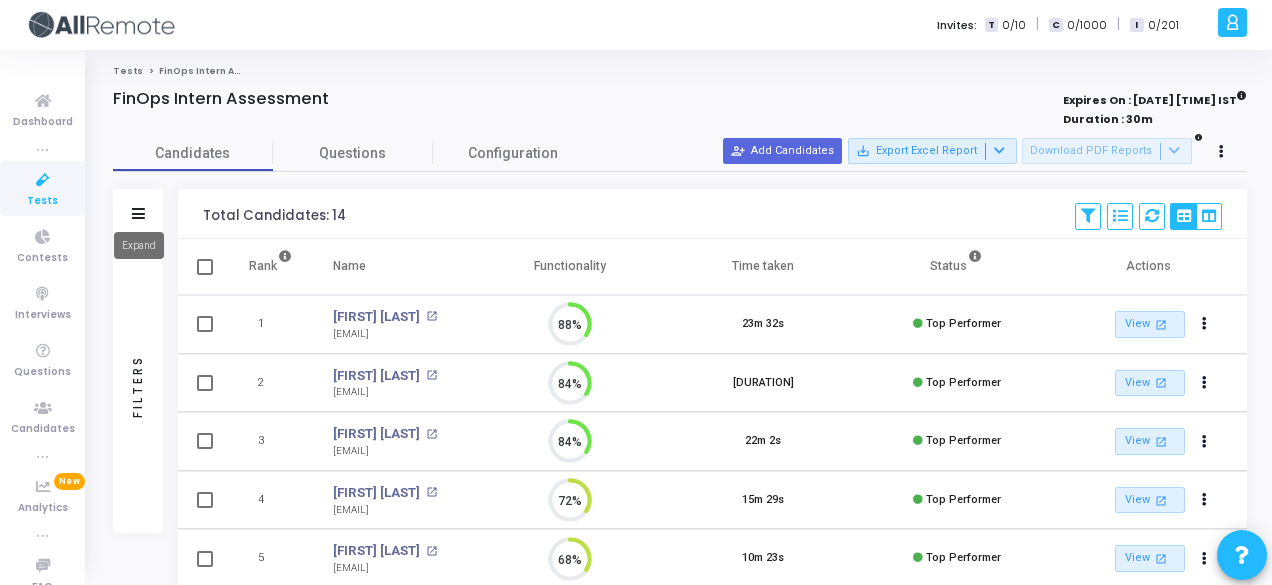 click at bounding box center (138, 213) 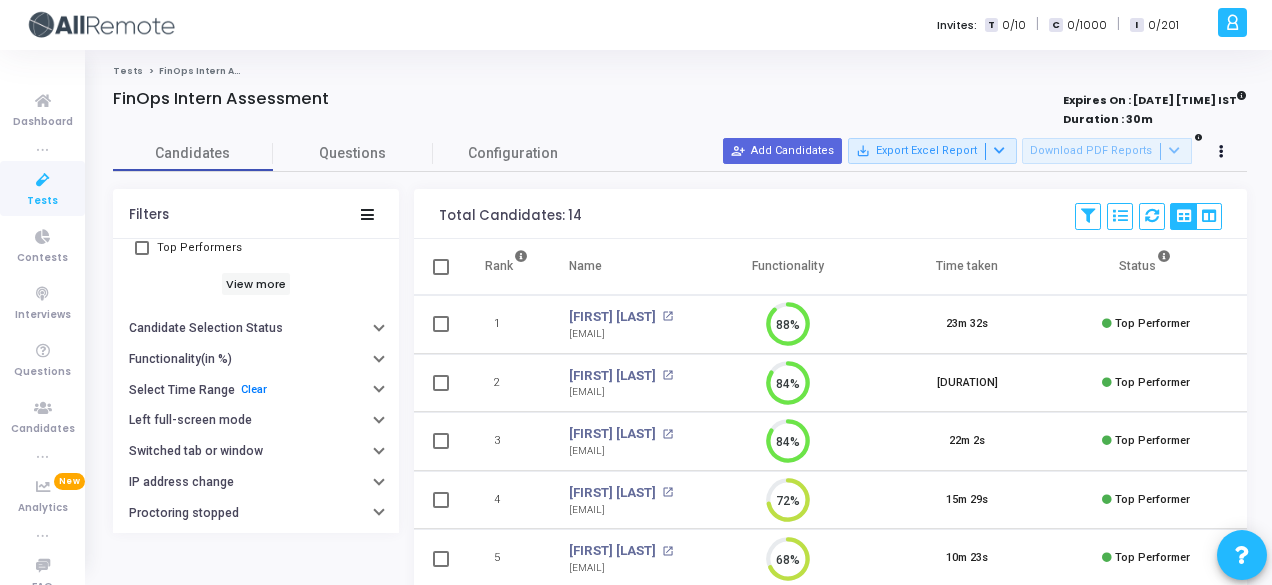 scroll, scrollTop: 320, scrollLeft: 0, axis: vertical 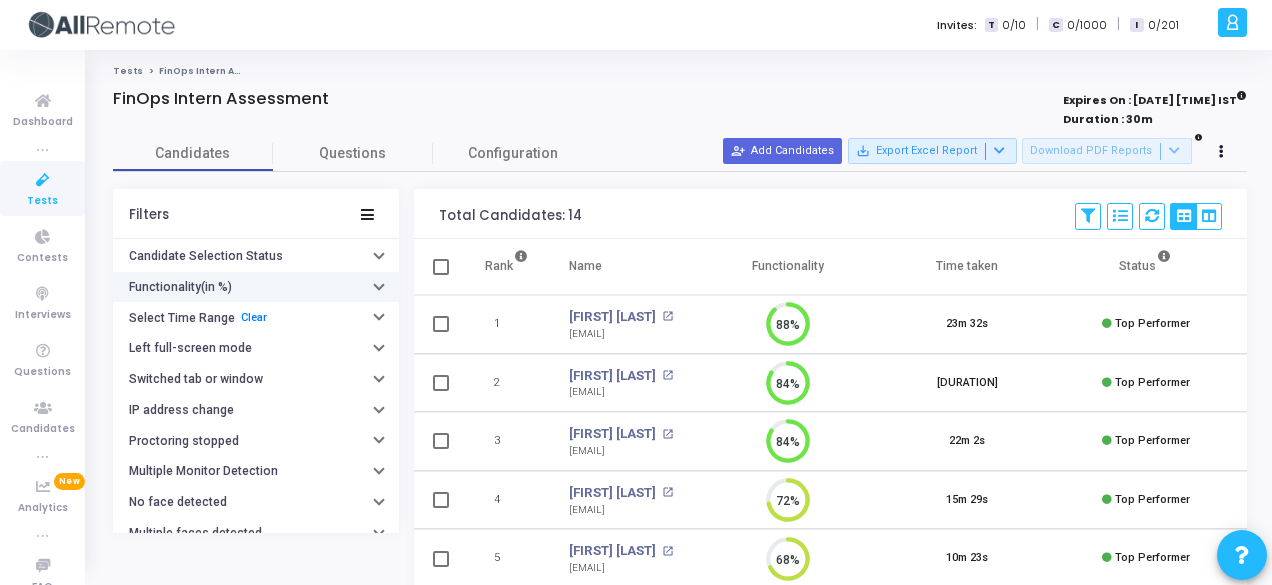click on "Functionality(in %)" at bounding box center [256, 287] 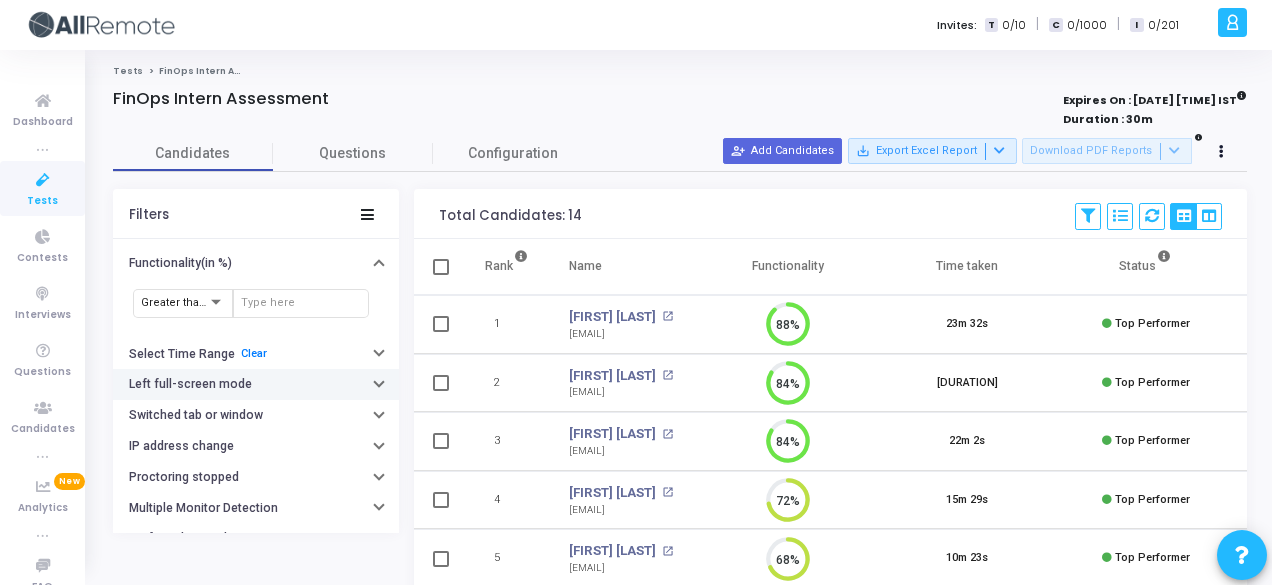 click on "Left full-screen mode" at bounding box center [256, 384] 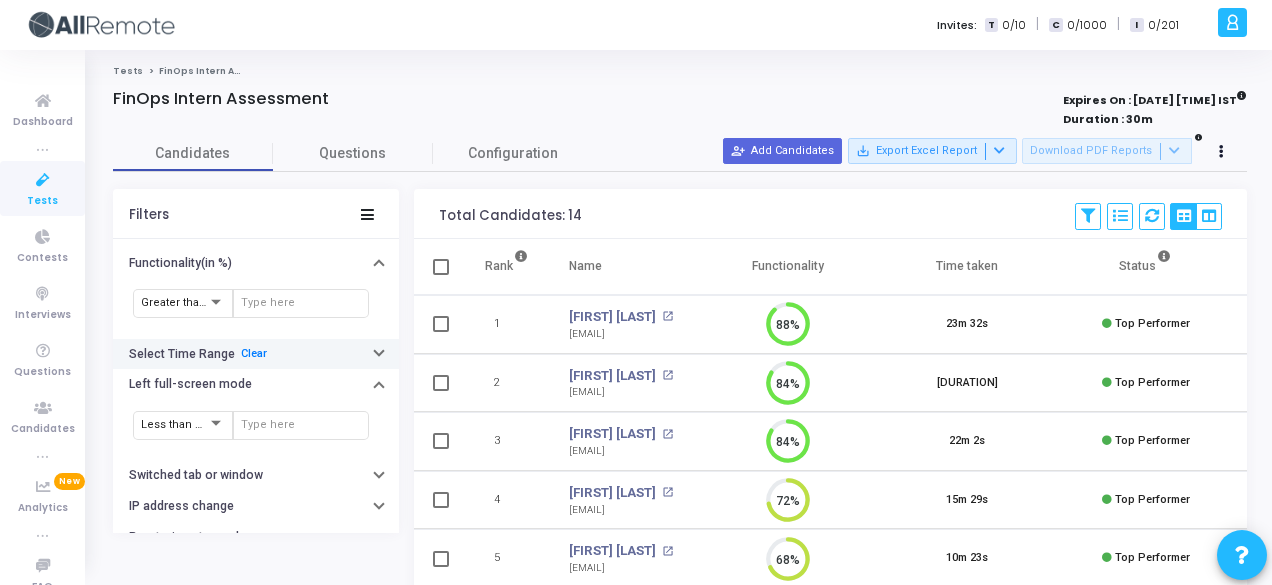 click on "Select Time Range  Clear" at bounding box center (256, 354) 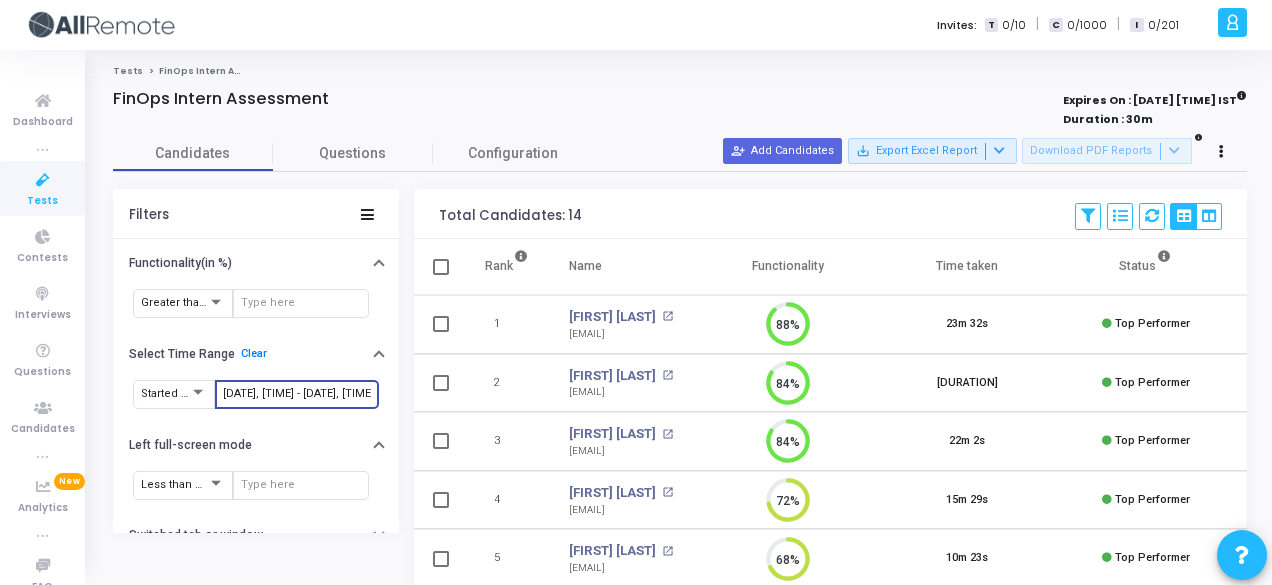 click on "8/3/2025, 5:31 PM - 8/5/2025, 5:31 PM" at bounding box center (297, 394) 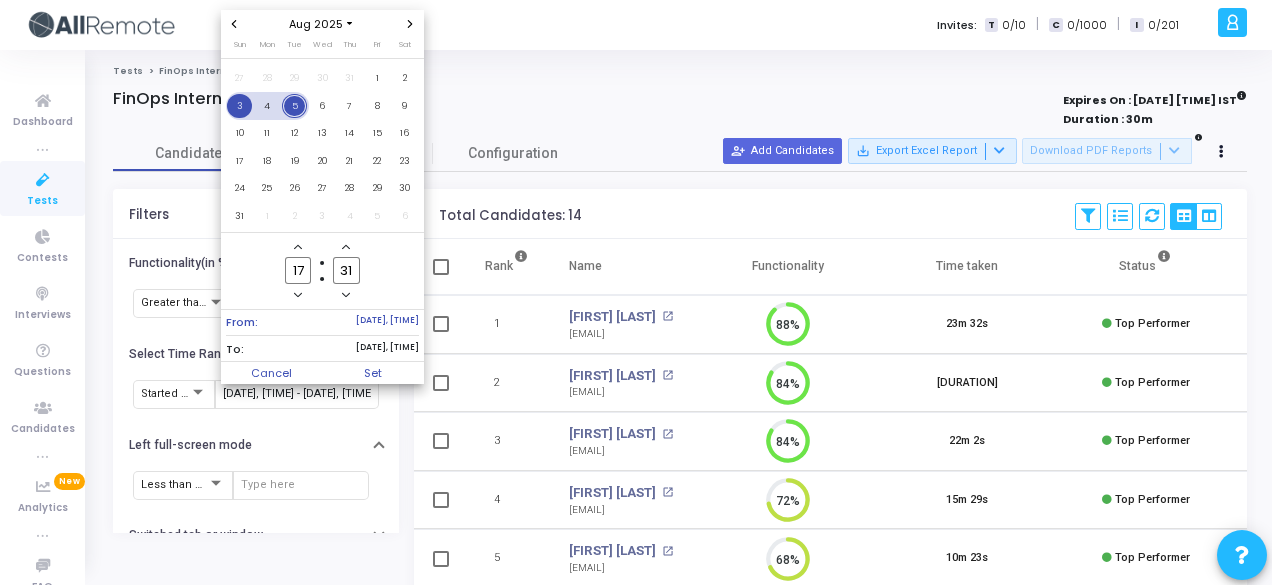 click on "3" at bounding box center (239, 106) 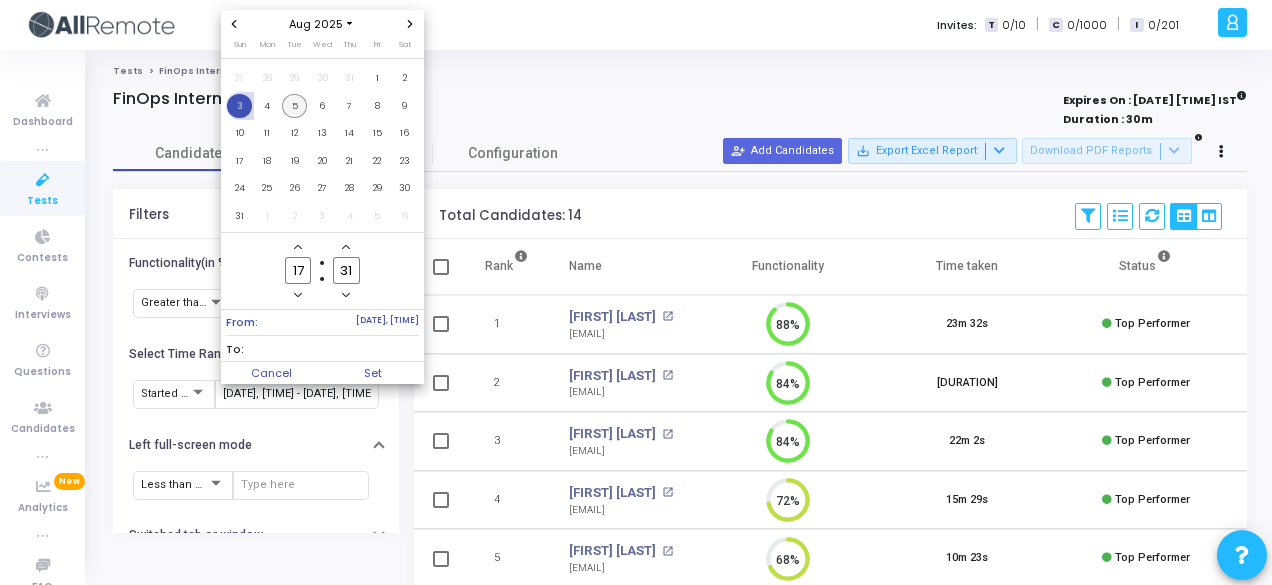 click on "5" at bounding box center [294, 106] 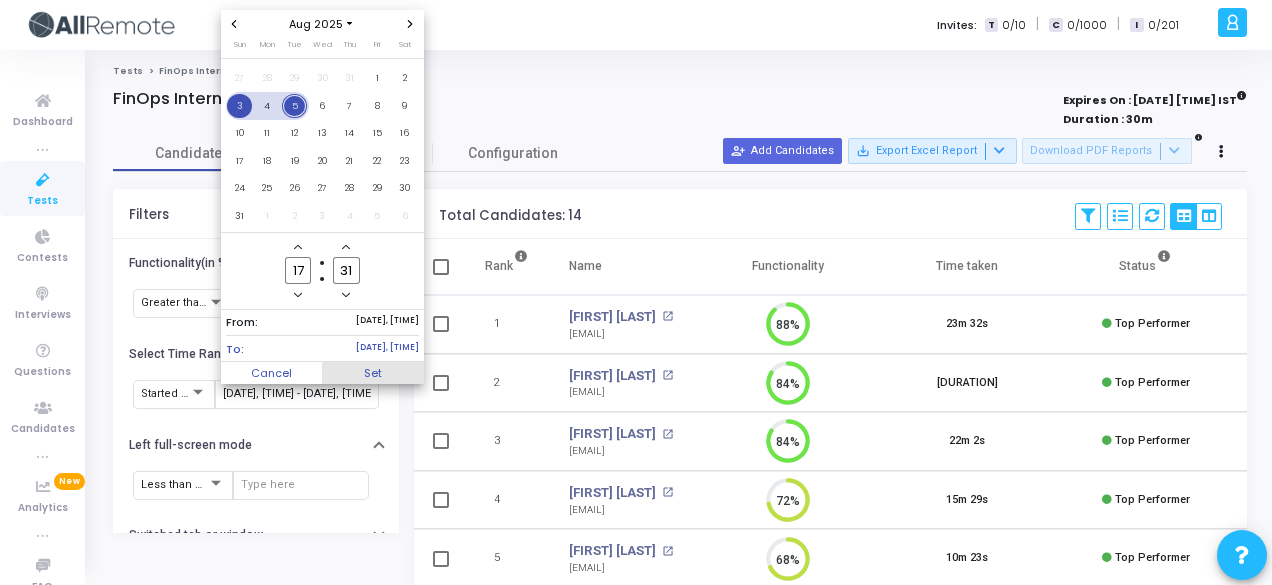 click on "Set" at bounding box center (373, 373) 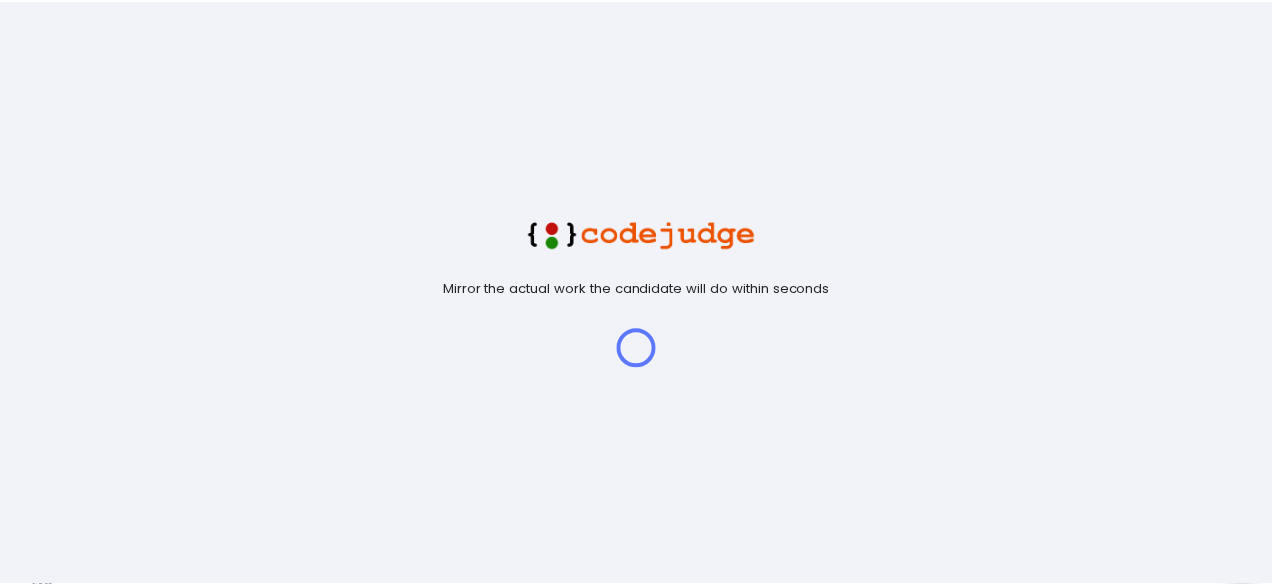 scroll, scrollTop: 0, scrollLeft: 0, axis: both 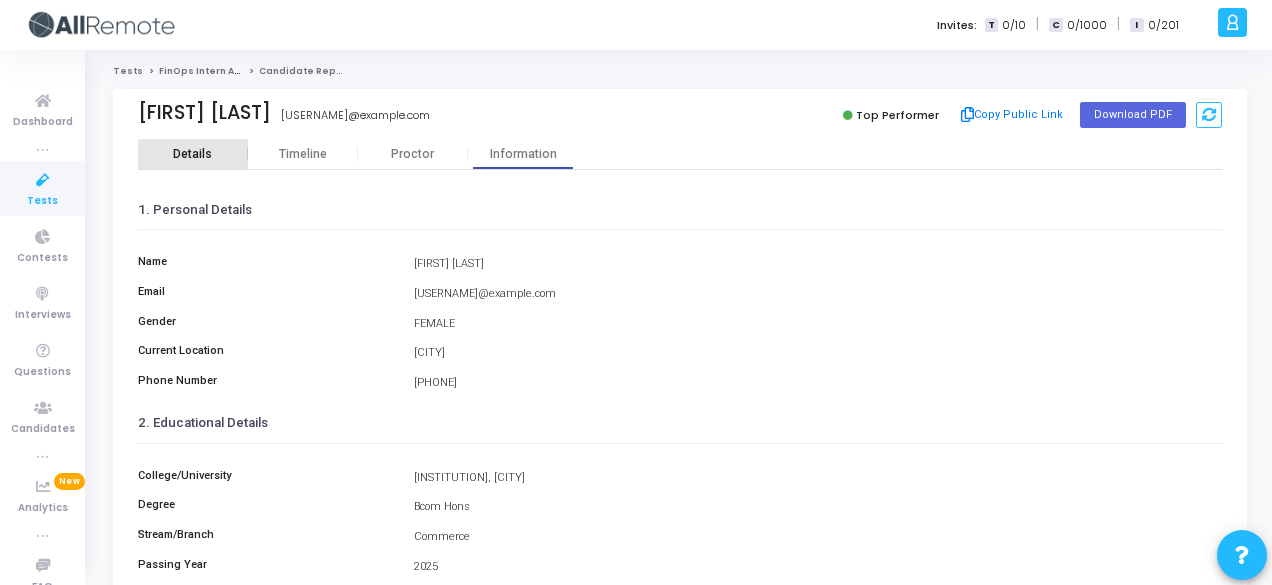 click on "Details" at bounding box center [193, 154] 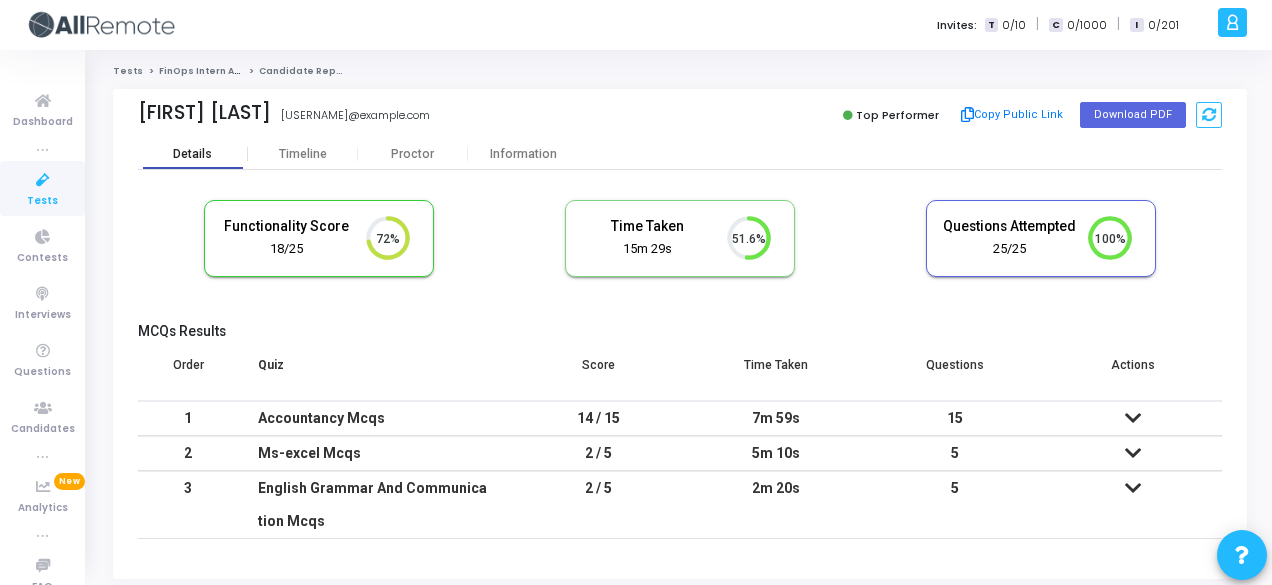 scroll, scrollTop: 8, scrollLeft: 9, axis: both 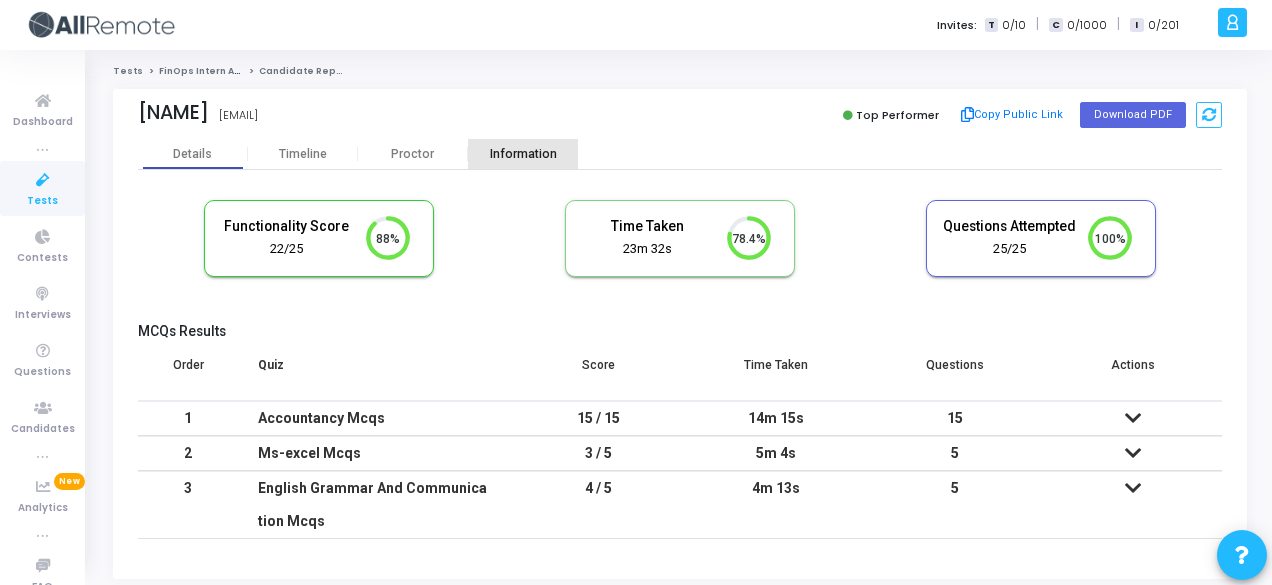 click on "Information" at bounding box center (523, 154) 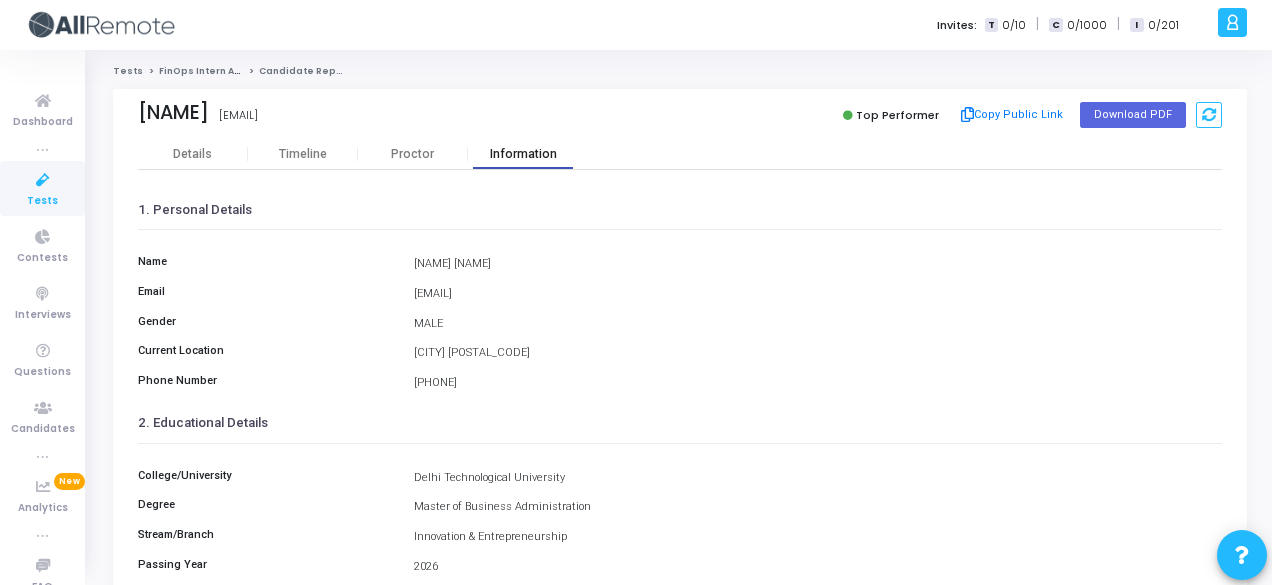 scroll, scrollTop: 460, scrollLeft: 0, axis: vertical 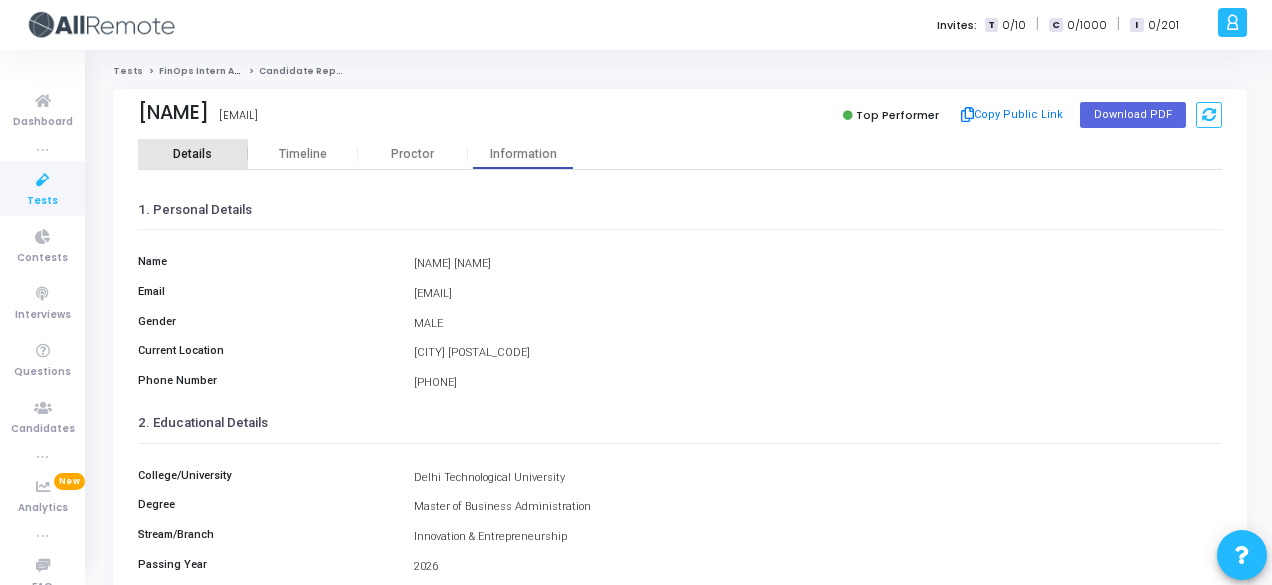 click on "Details" at bounding box center [193, 154] 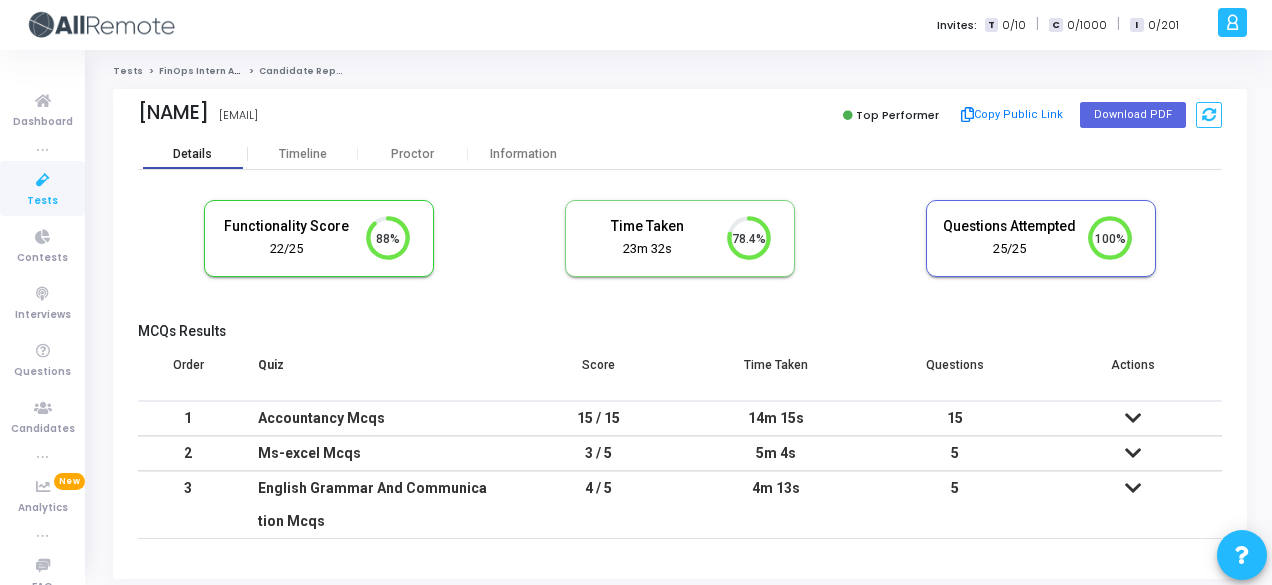 scroll, scrollTop: 42, scrollLeft: 50, axis: both 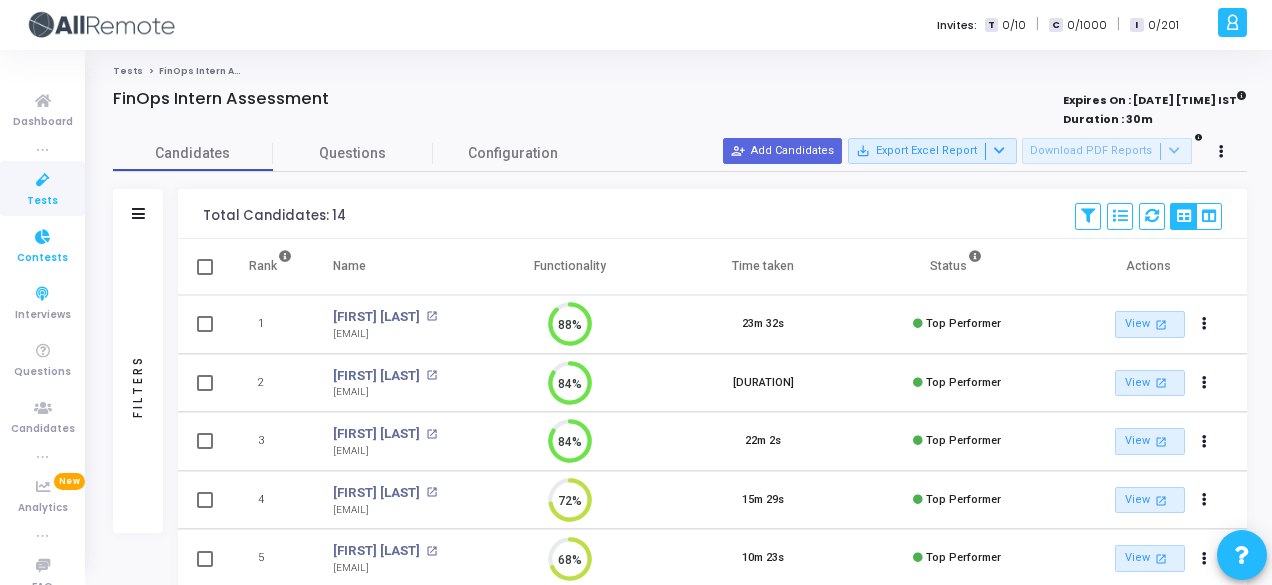 click on "Contests" at bounding box center [42, 258] 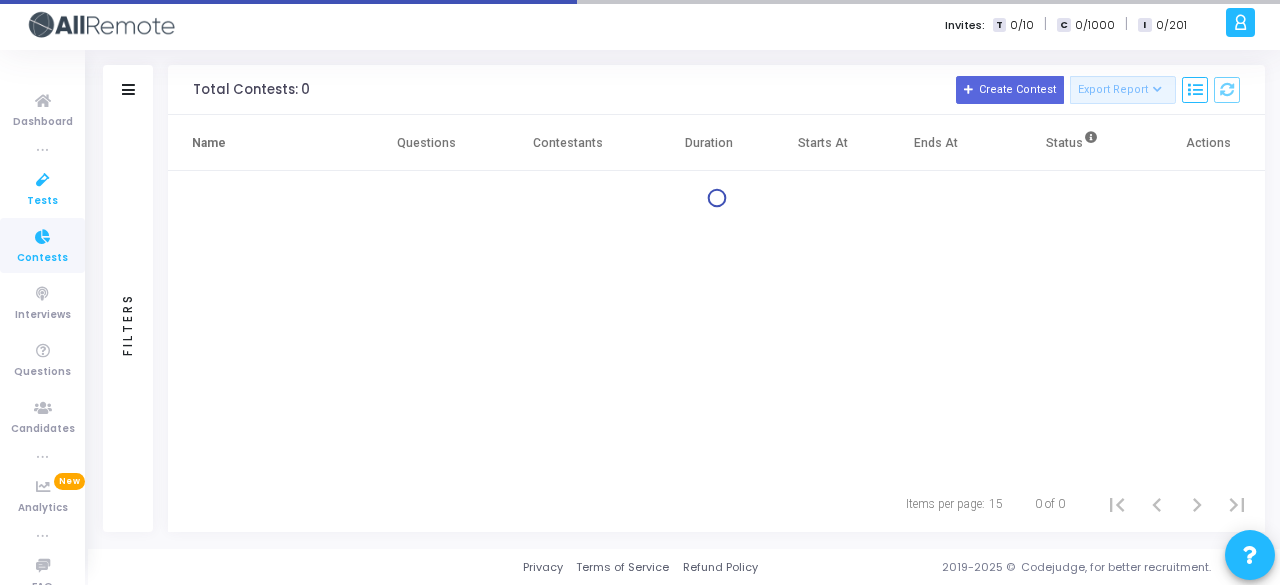 click on "Tests" at bounding box center [42, 201] 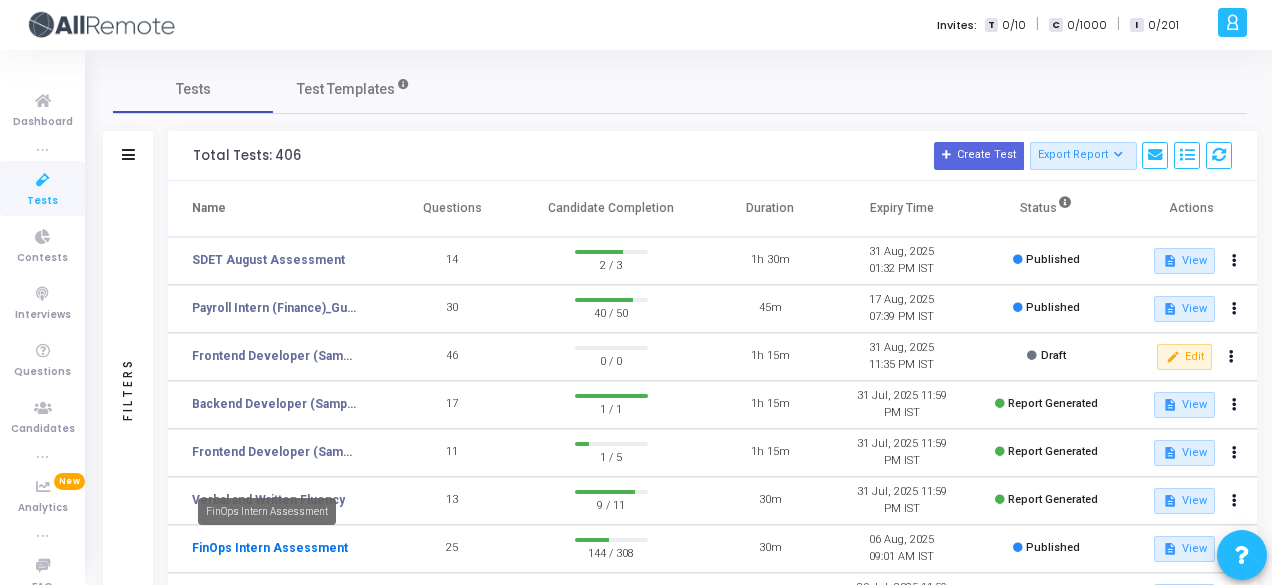 click on "FinOps Intern Assessment" 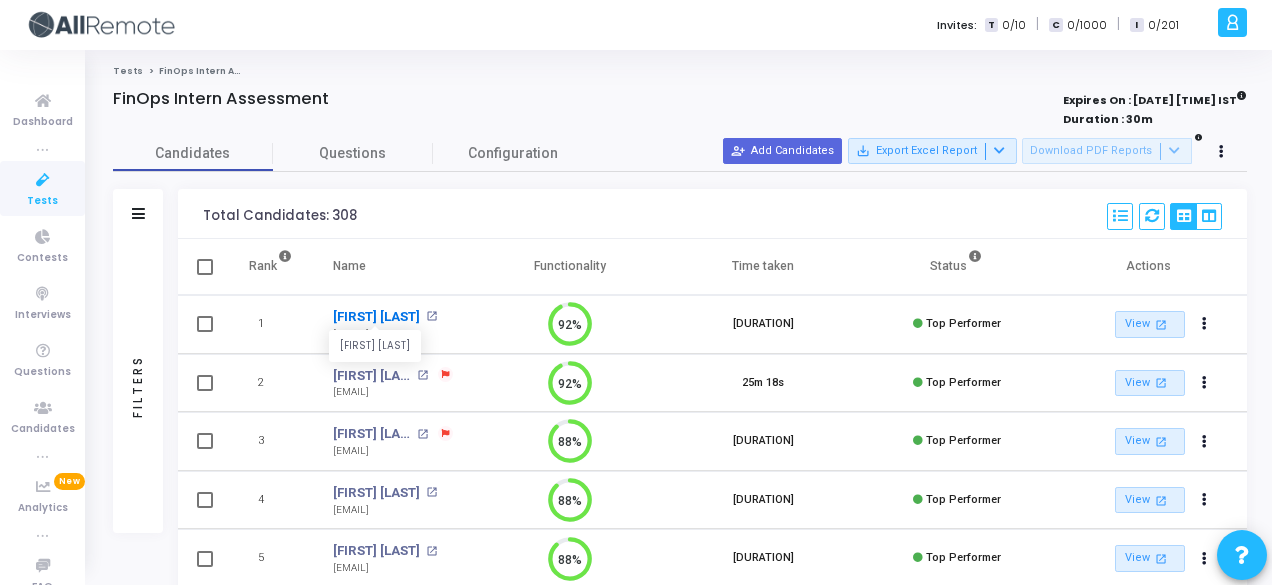 click on "Divya Nandwana" at bounding box center (376, 317) 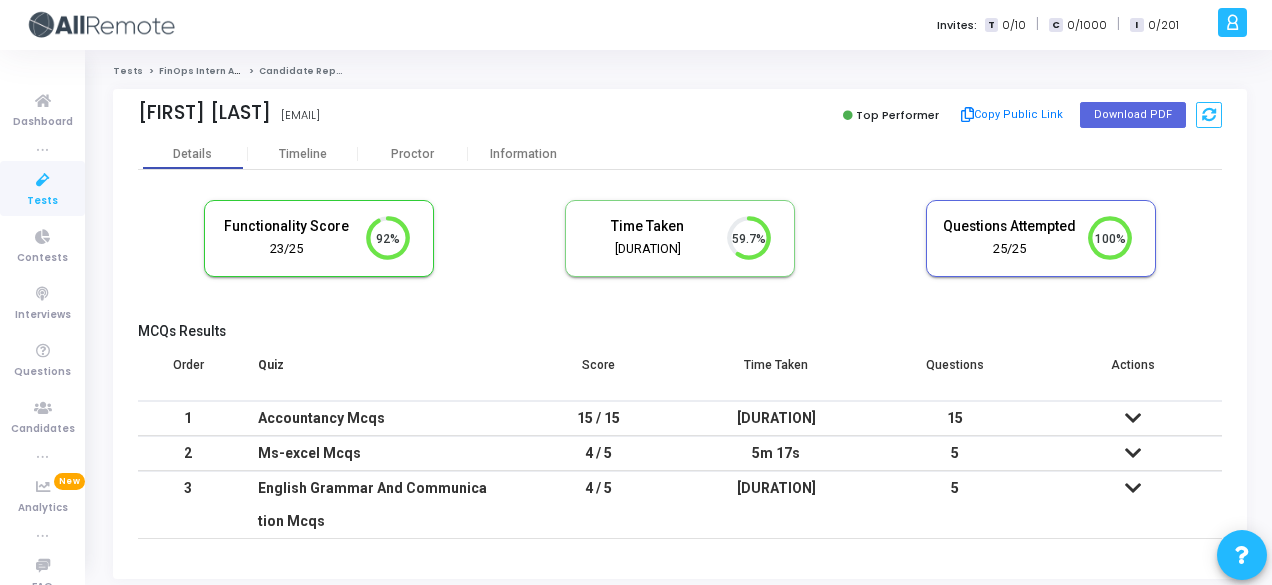 click on "Divya Nandwana   divyanandwana1998@gmail.com   Top Performer   Copy Public Link   Download PDF" 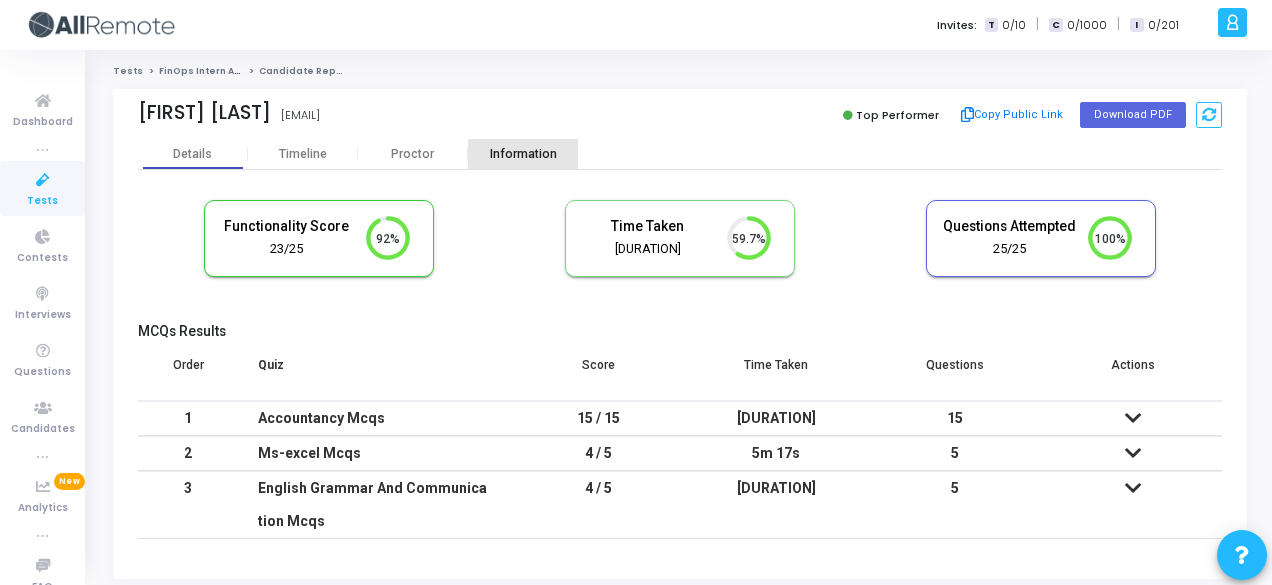 click on "Information" at bounding box center [523, 154] 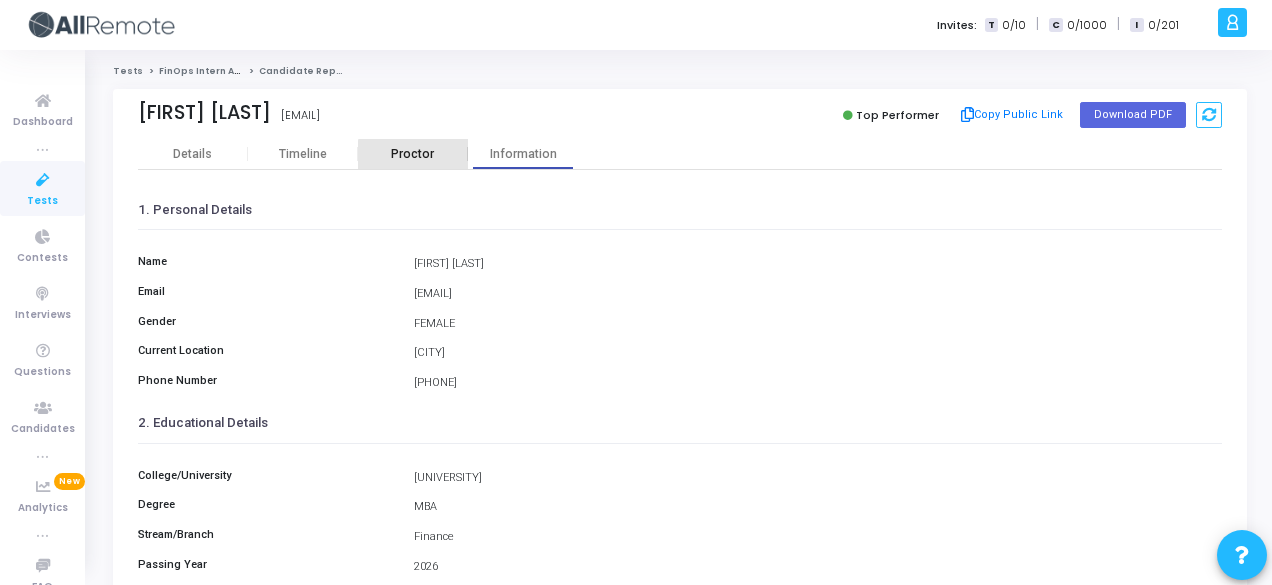 click on "Proctor" at bounding box center (413, 154) 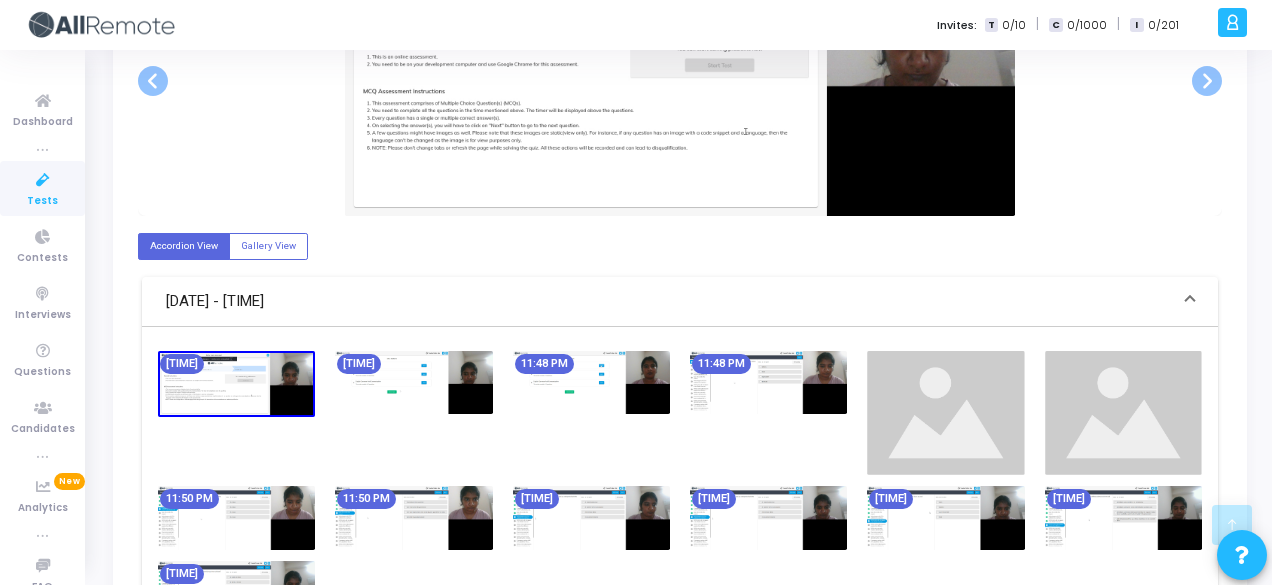 click at bounding box center [591, 518] 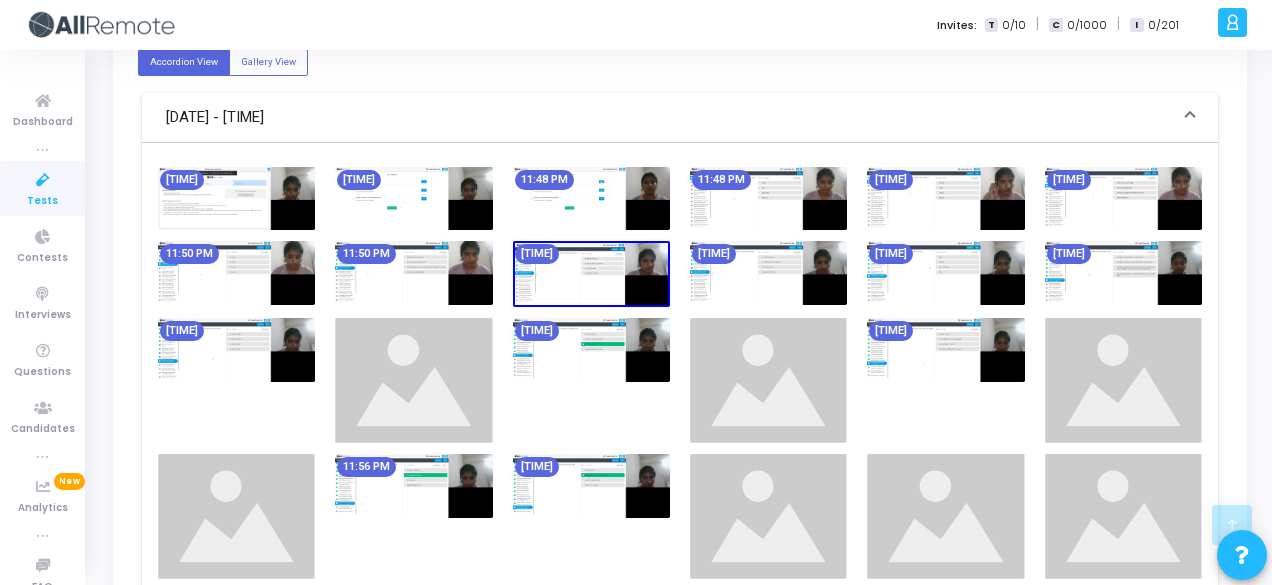 click on "11:47 PM   11:47 PM   11:48 PM   11:48 PM   11:49 PM   11:49 PM   11:50 PM   11:50 PM   11:51 PM   11:51 PM   11:52 PM   11:52 PM   11:53 PM   11:54 PM   11:55 PM   11:56 PM   11:57 PM" at bounding box center [680, 446] 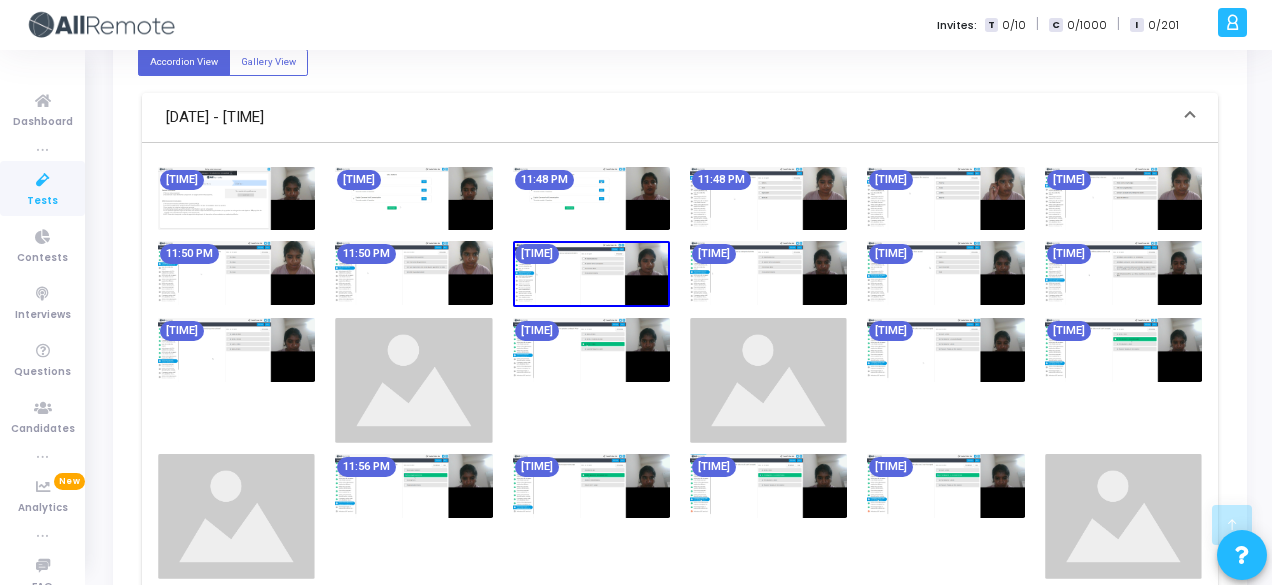 click on "11:55 PM" at bounding box center (945, 380) 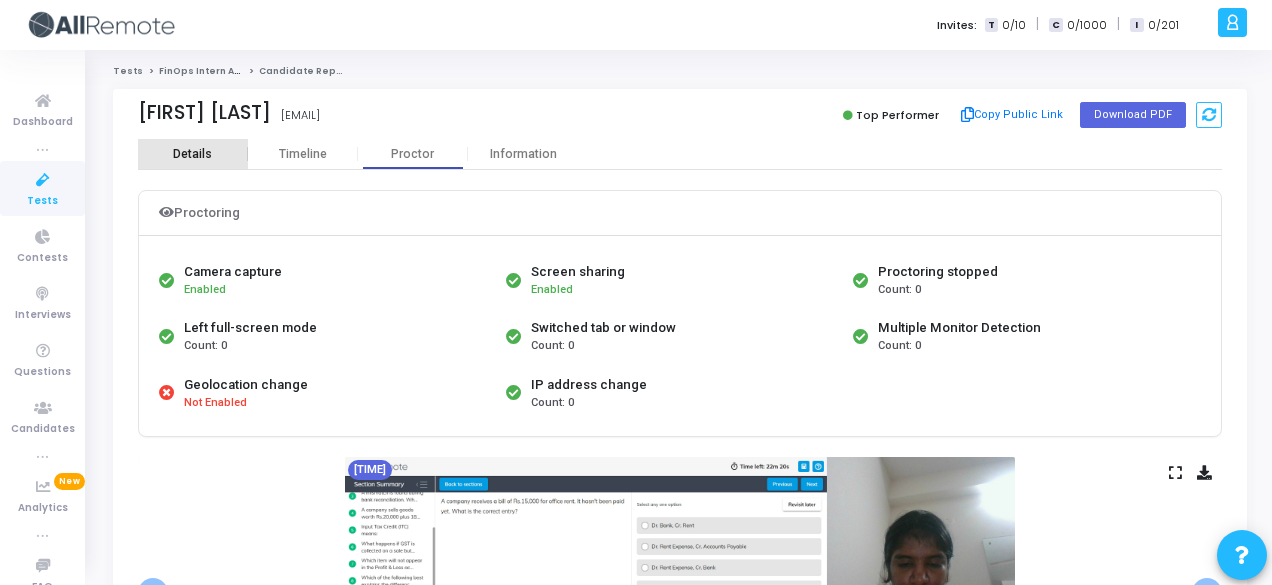 click on "Details" at bounding box center (192, 154) 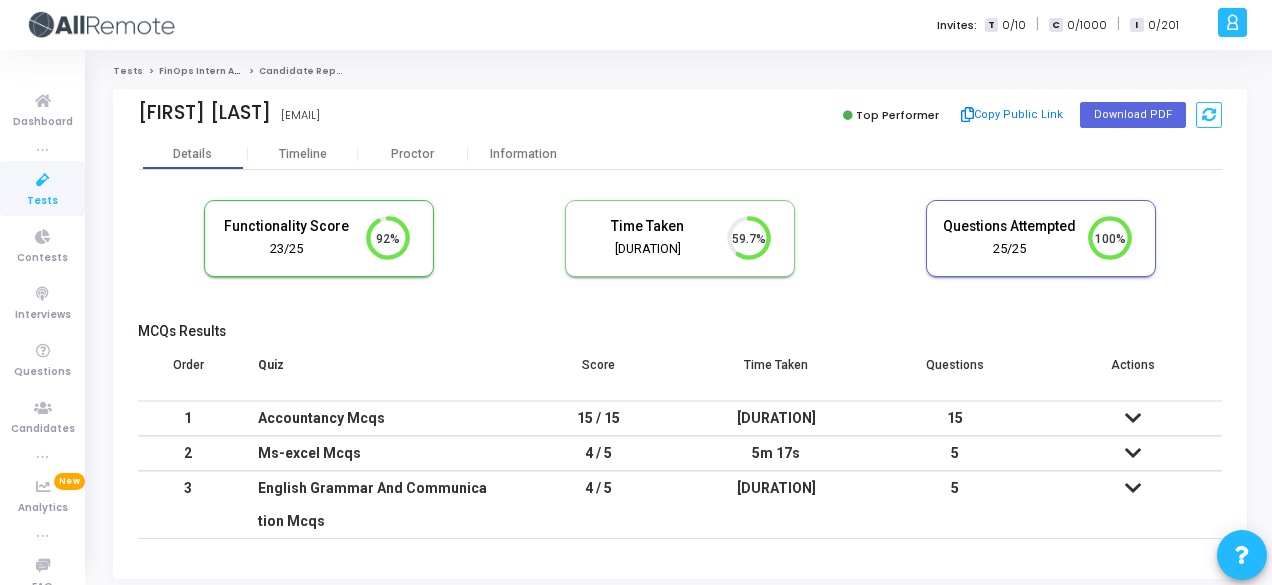 click on "5m 17s" at bounding box center [776, 453] 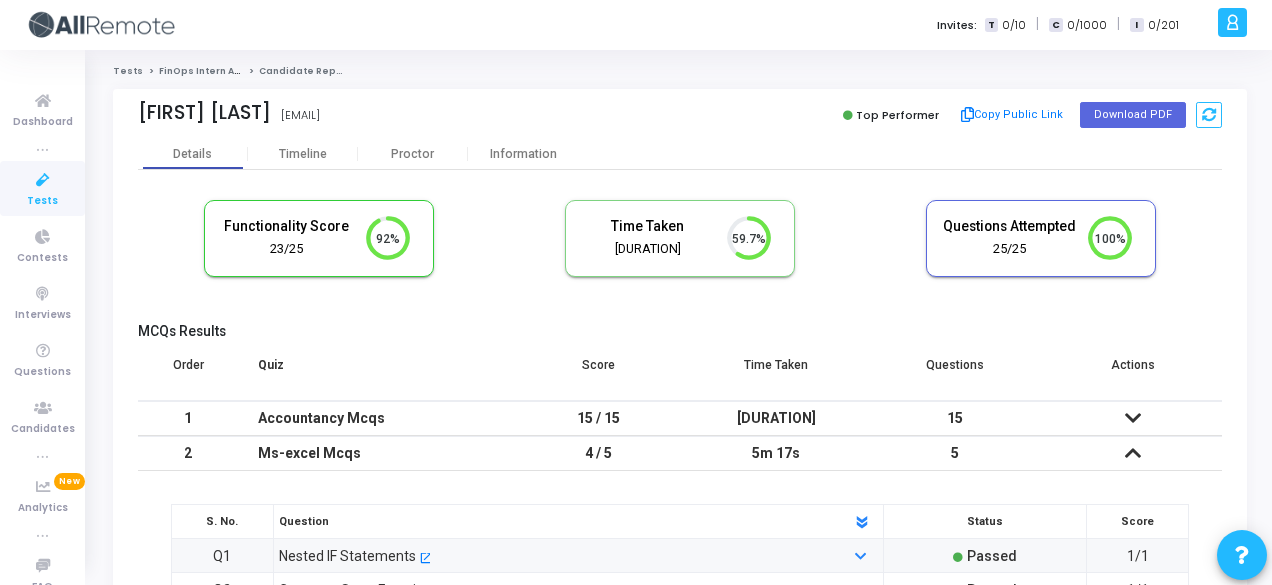 click on "5m 17s" at bounding box center [776, 453] 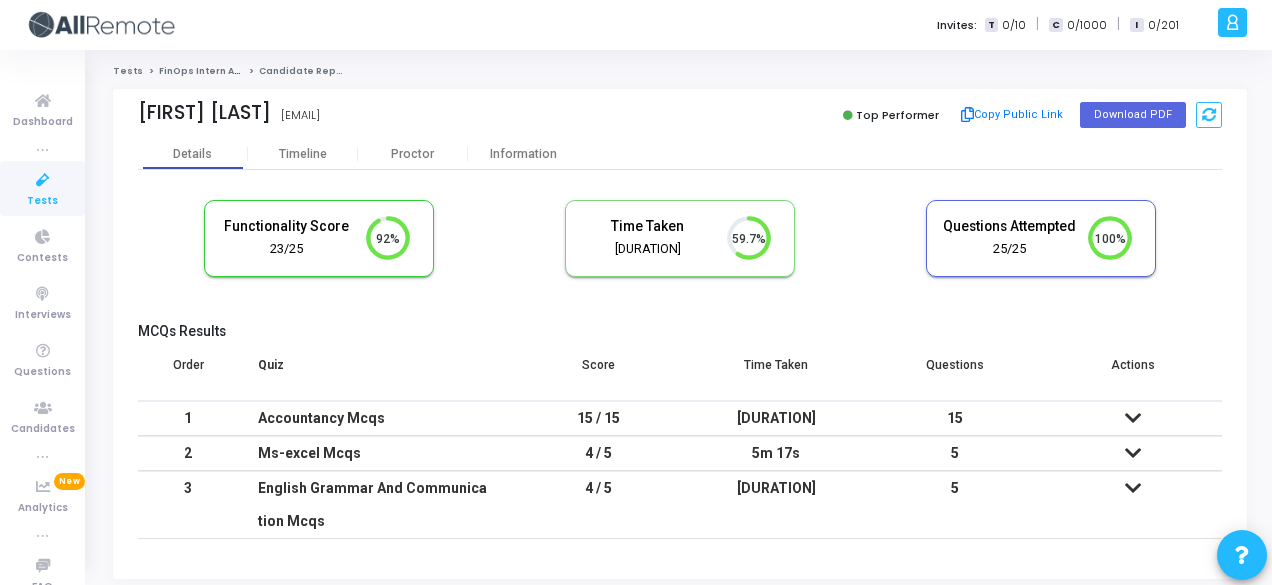click on "1m 57s" at bounding box center (776, 505) 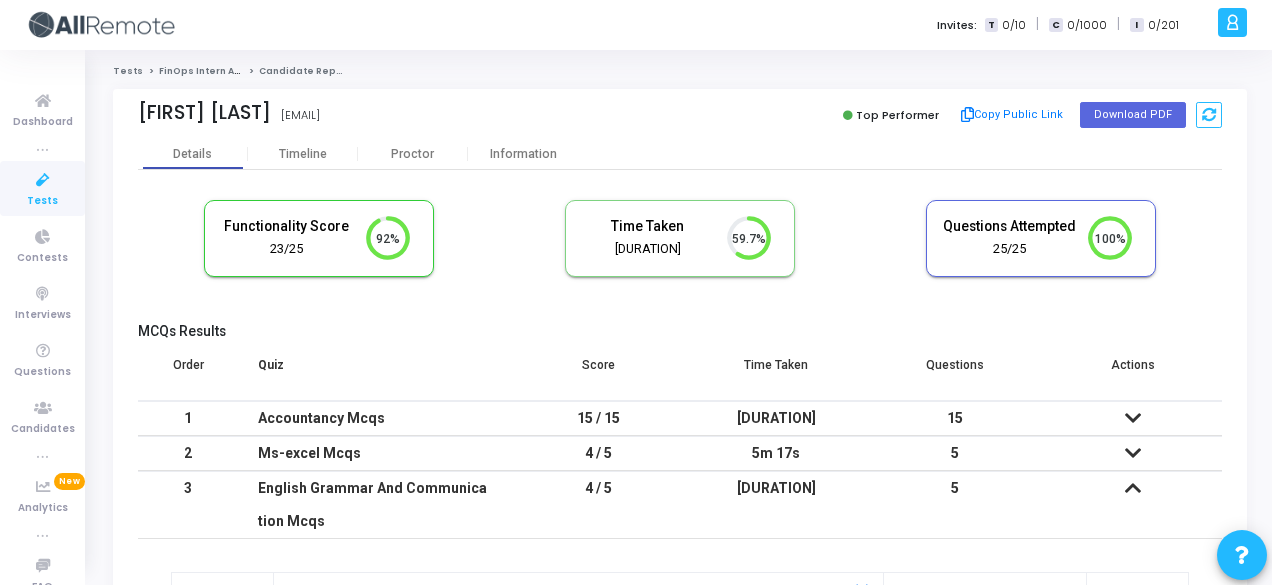 click on "1m 57s" at bounding box center [776, 505] 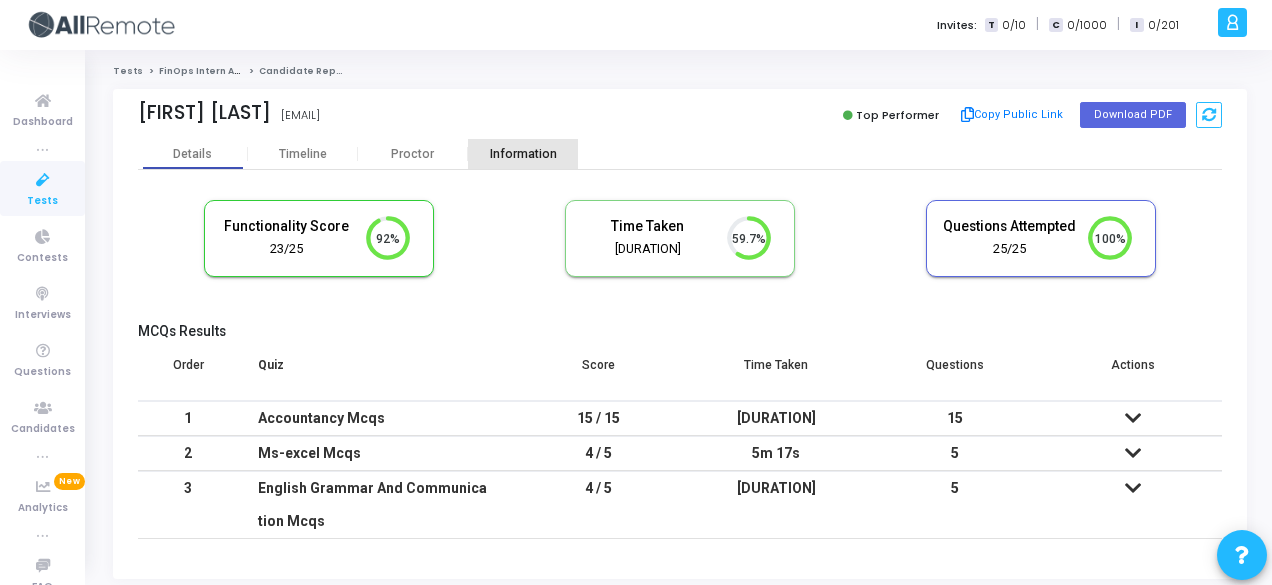 click on "Information" at bounding box center (523, 154) 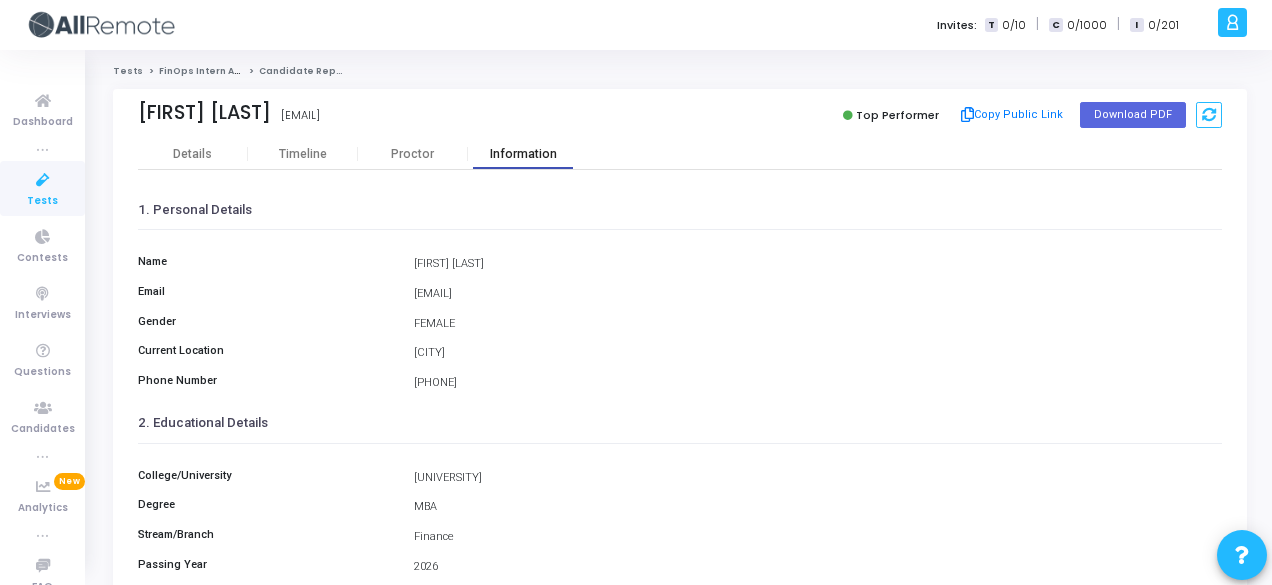 scroll, scrollTop: 460, scrollLeft: 0, axis: vertical 